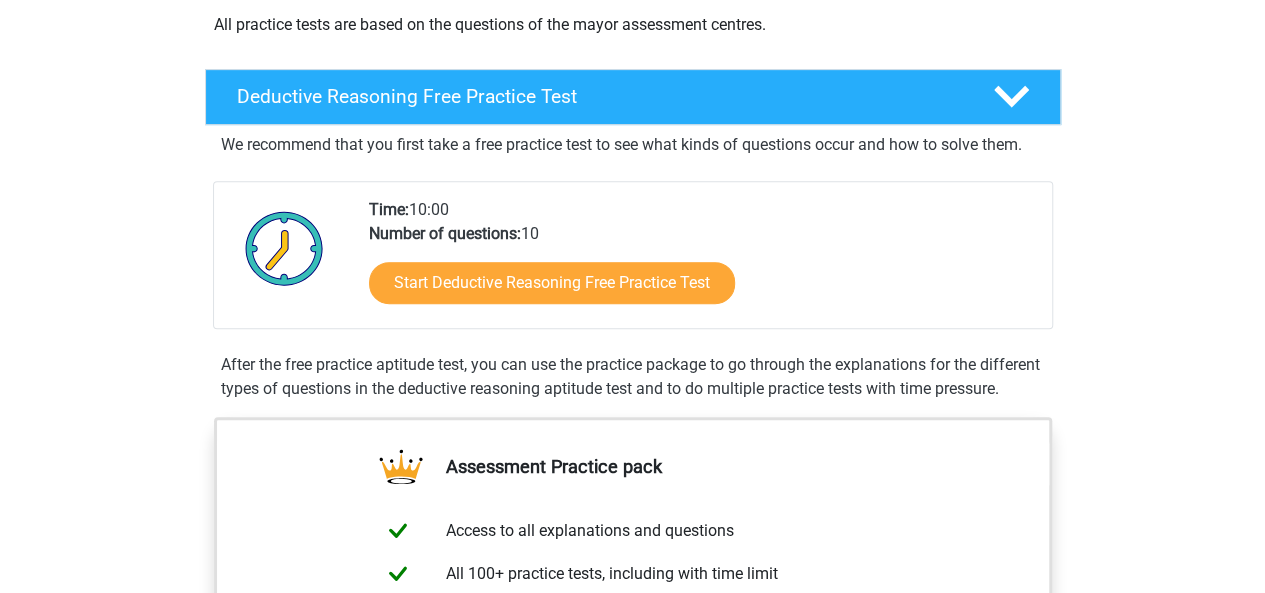 scroll, scrollTop: 433, scrollLeft: 0, axis: vertical 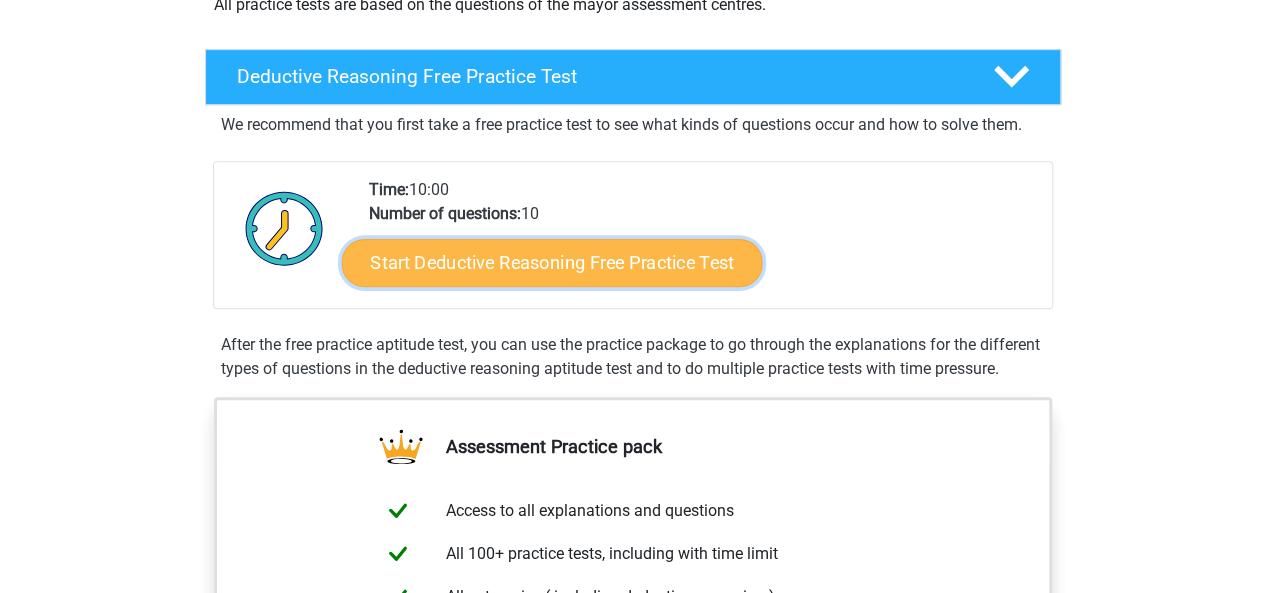 click on "Start Deductive Reasoning
Free Practice Test" at bounding box center (551, 262) 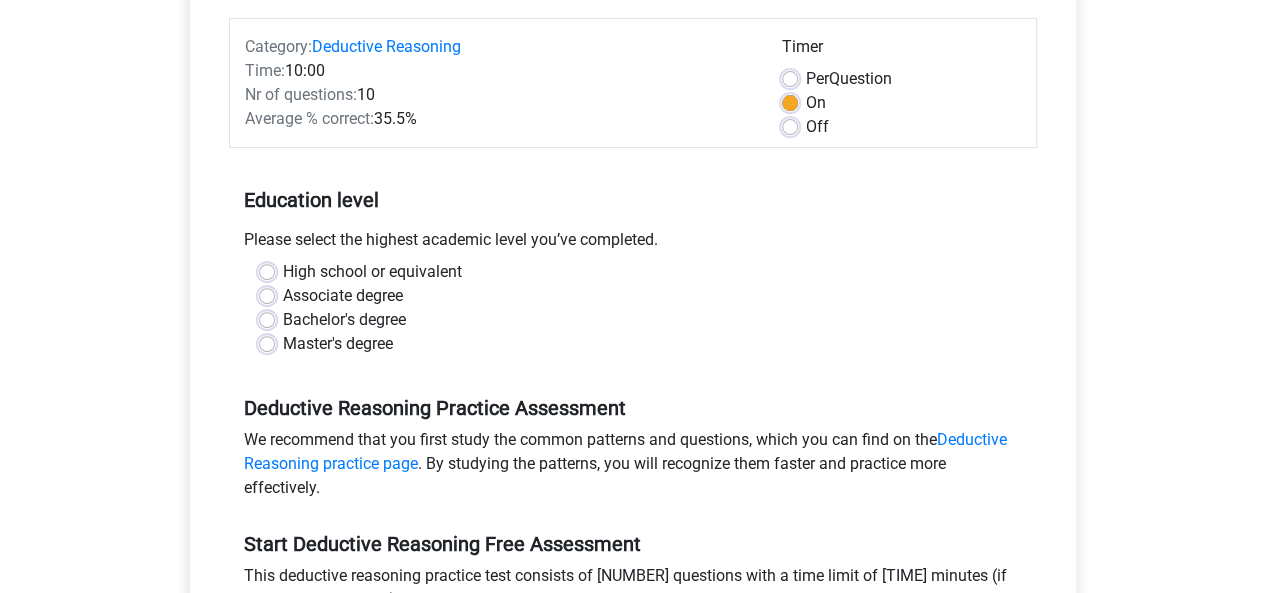 scroll, scrollTop: 392, scrollLeft: 0, axis: vertical 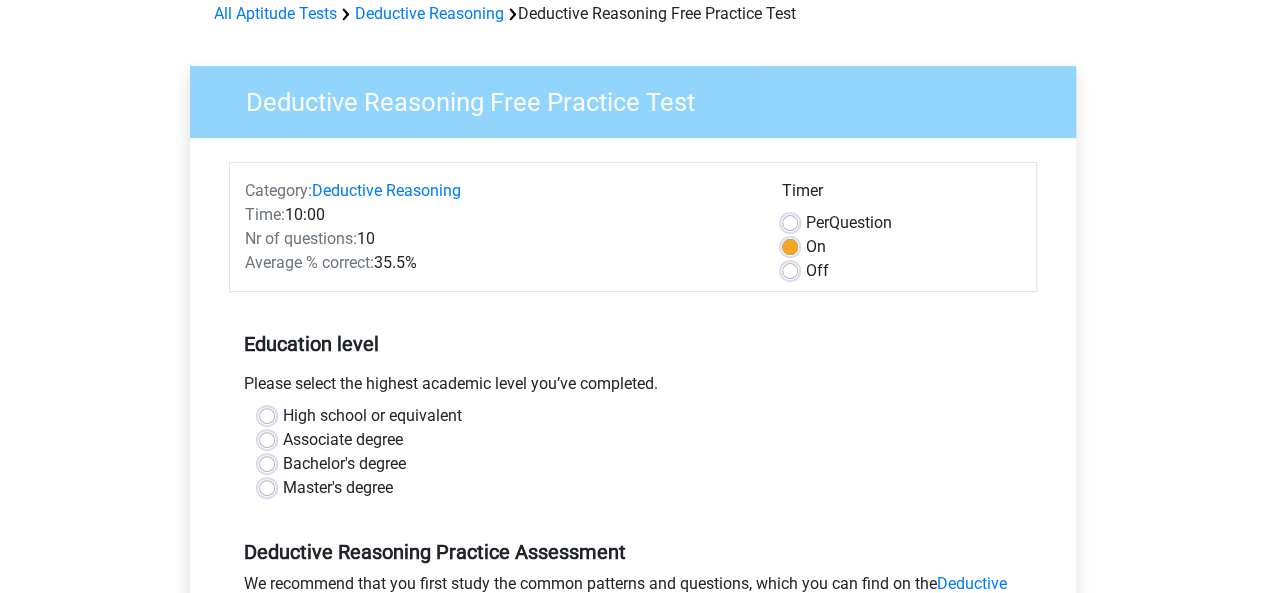 drag, startPoint x: 376, startPoint y: 261, endPoint x: 412, endPoint y: 262, distance: 36.013885 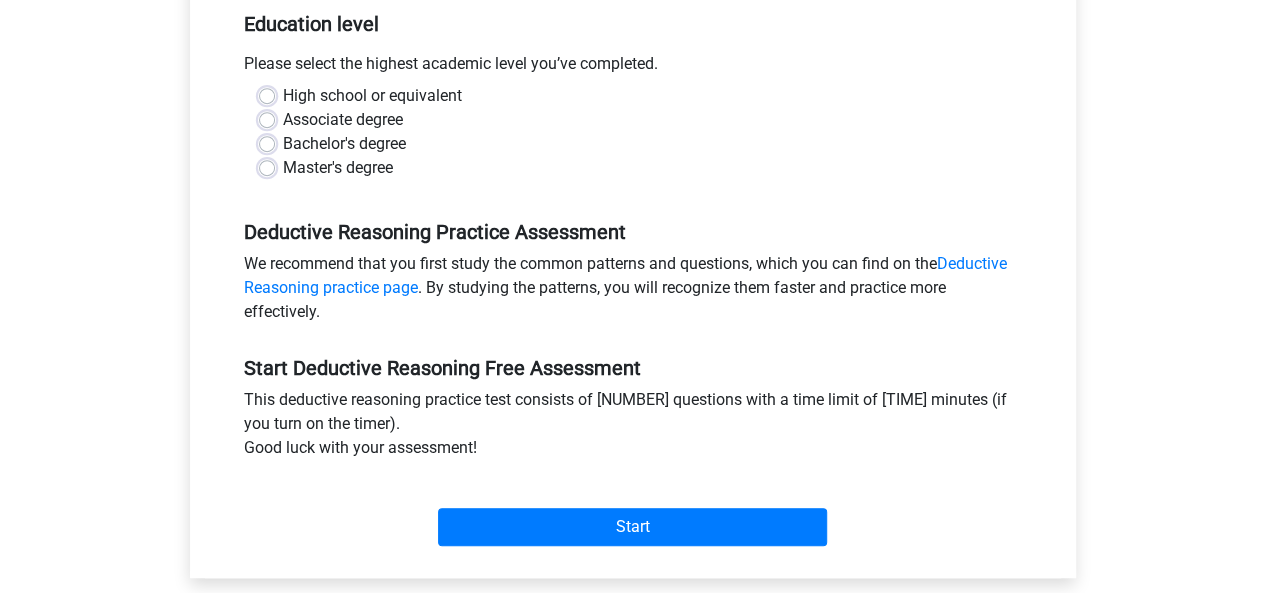 scroll, scrollTop: 436, scrollLeft: 0, axis: vertical 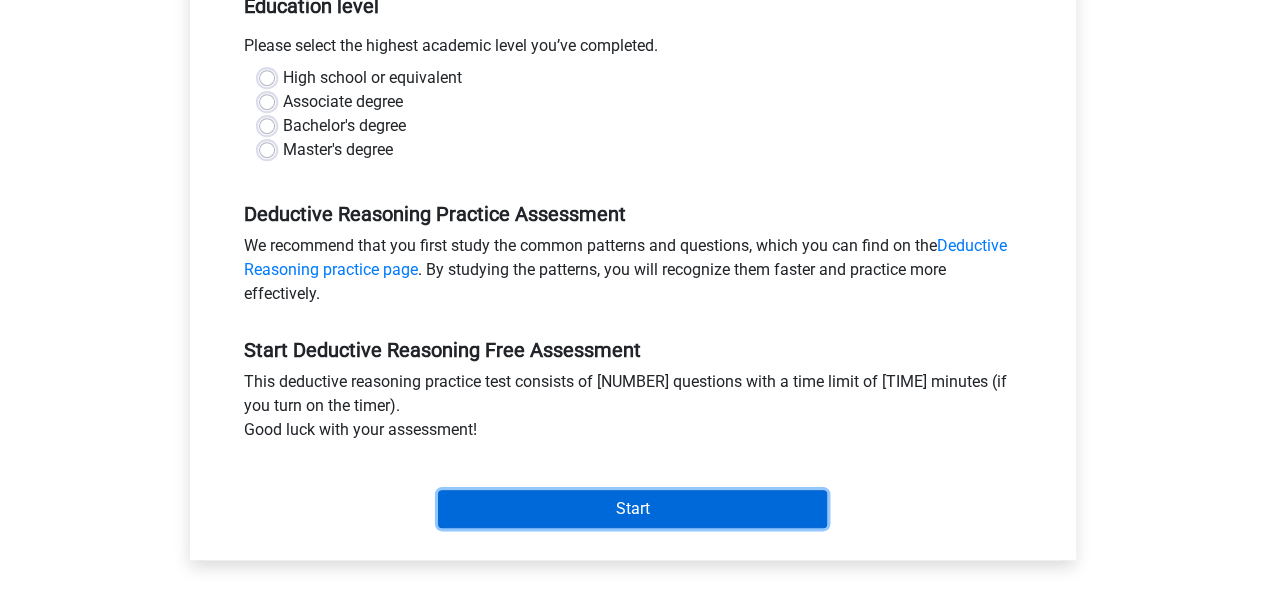 click on "Start" at bounding box center (632, 509) 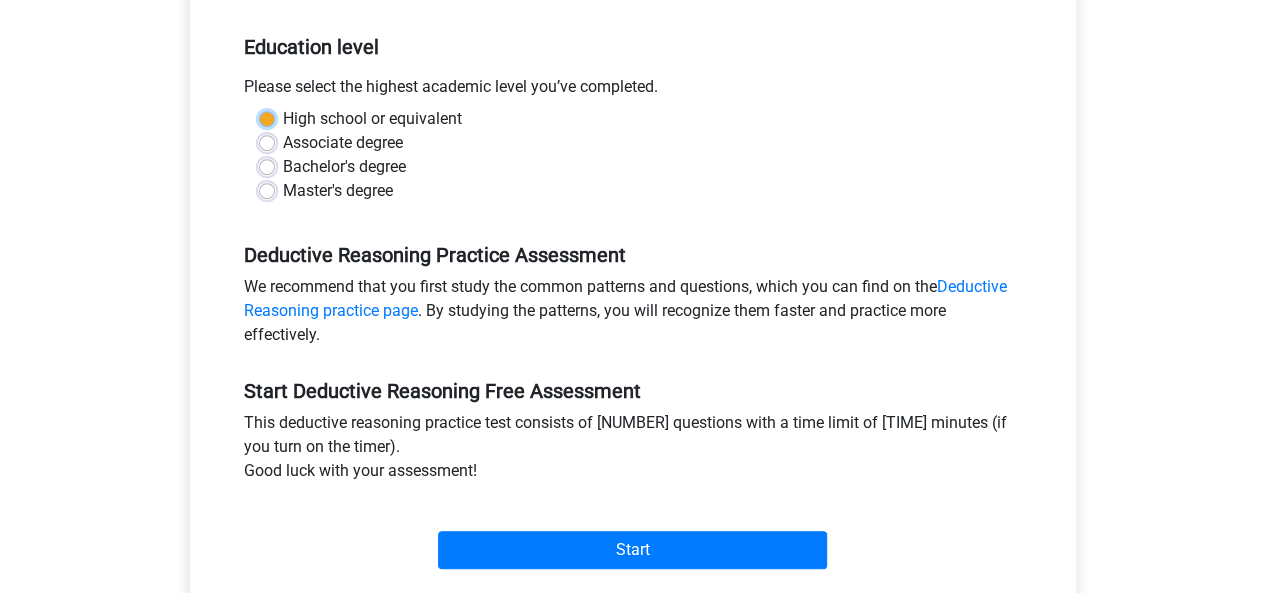 scroll, scrollTop: 383, scrollLeft: 0, axis: vertical 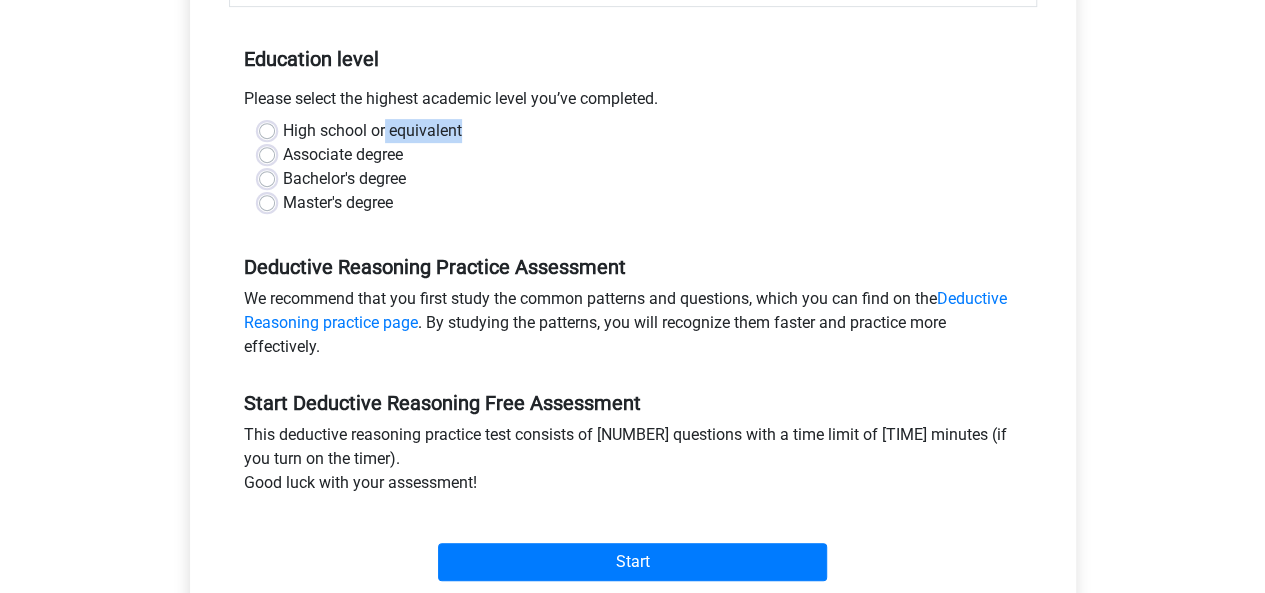 drag, startPoint x: 492, startPoint y: 141, endPoint x: 362, endPoint y: 125, distance: 130.98091 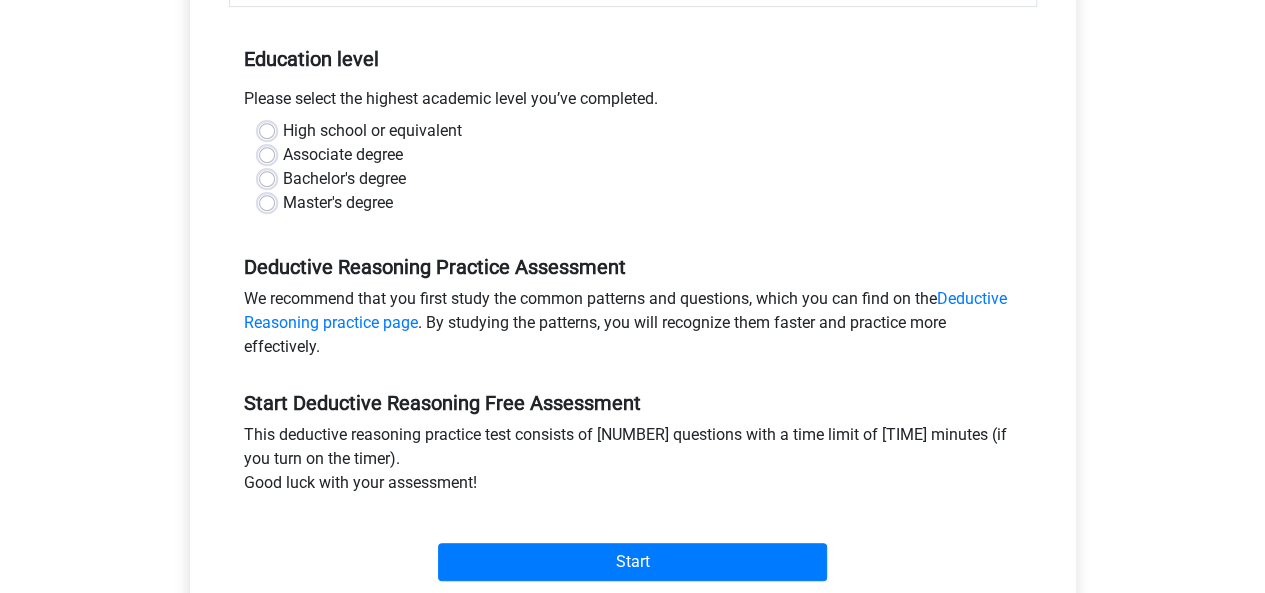click on "Please select the highest academic level you’ve completed." at bounding box center (633, 103) 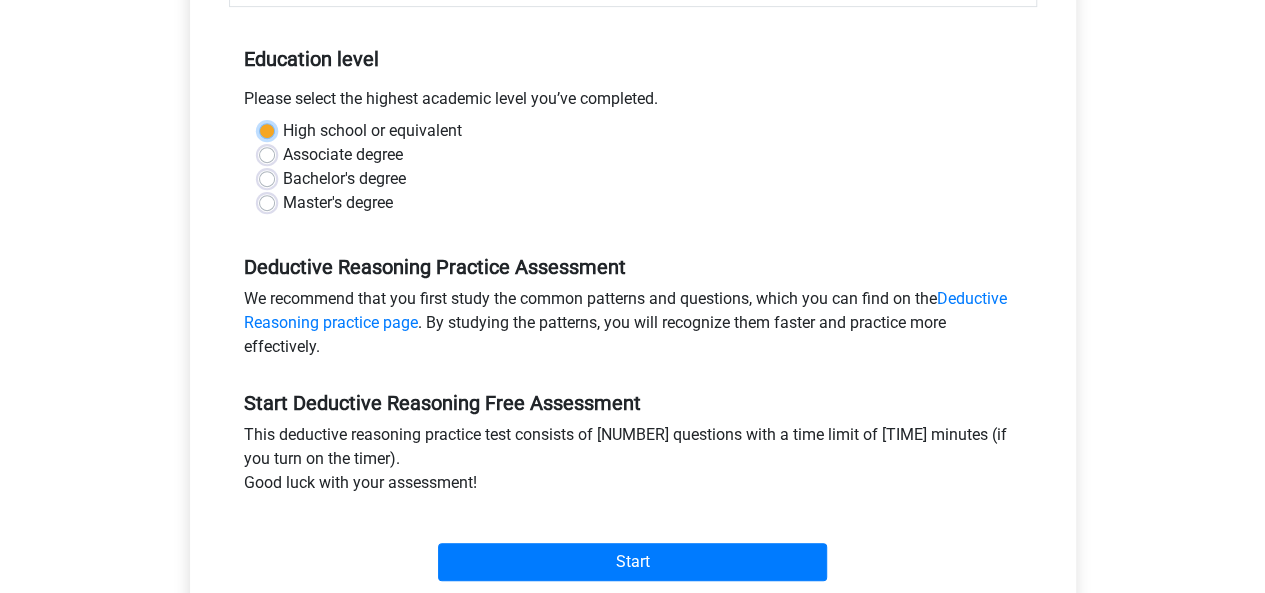 click on "High school or equivalent" at bounding box center [267, 129] 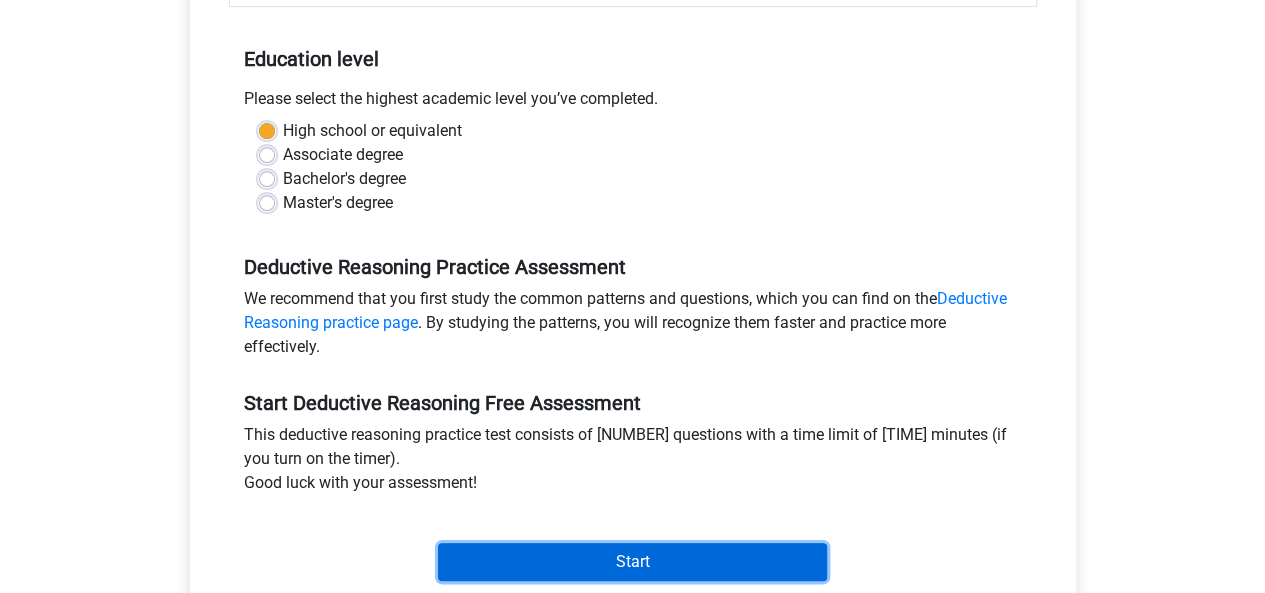 click on "Start" at bounding box center (632, 562) 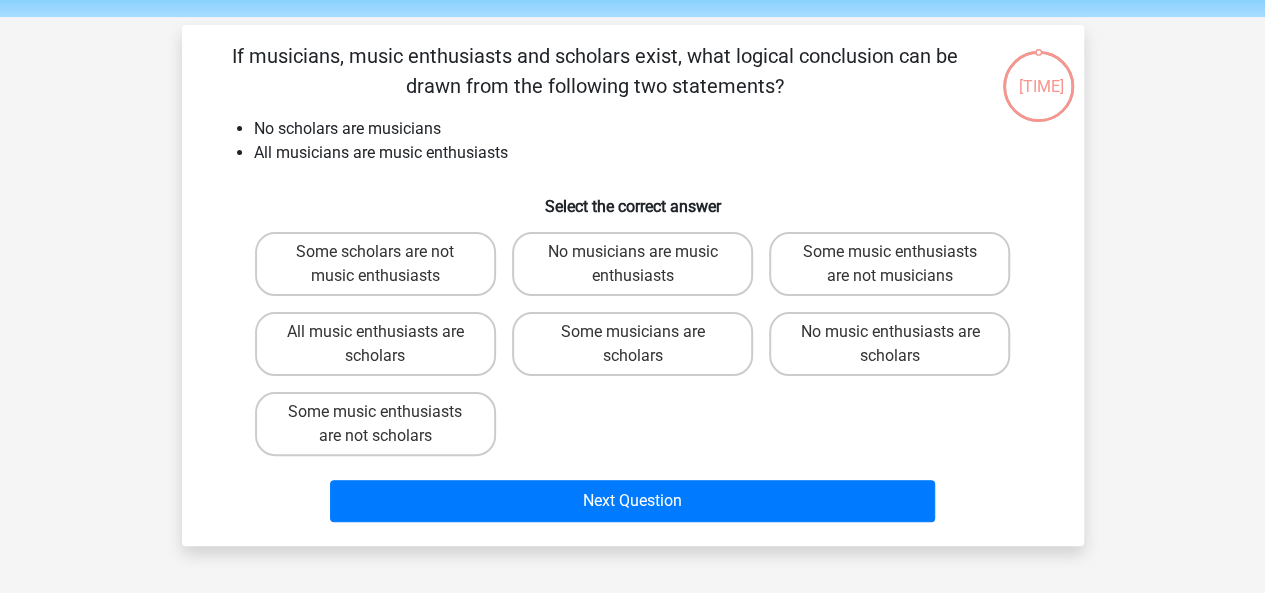 scroll, scrollTop: 72, scrollLeft: 0, axis: vertical 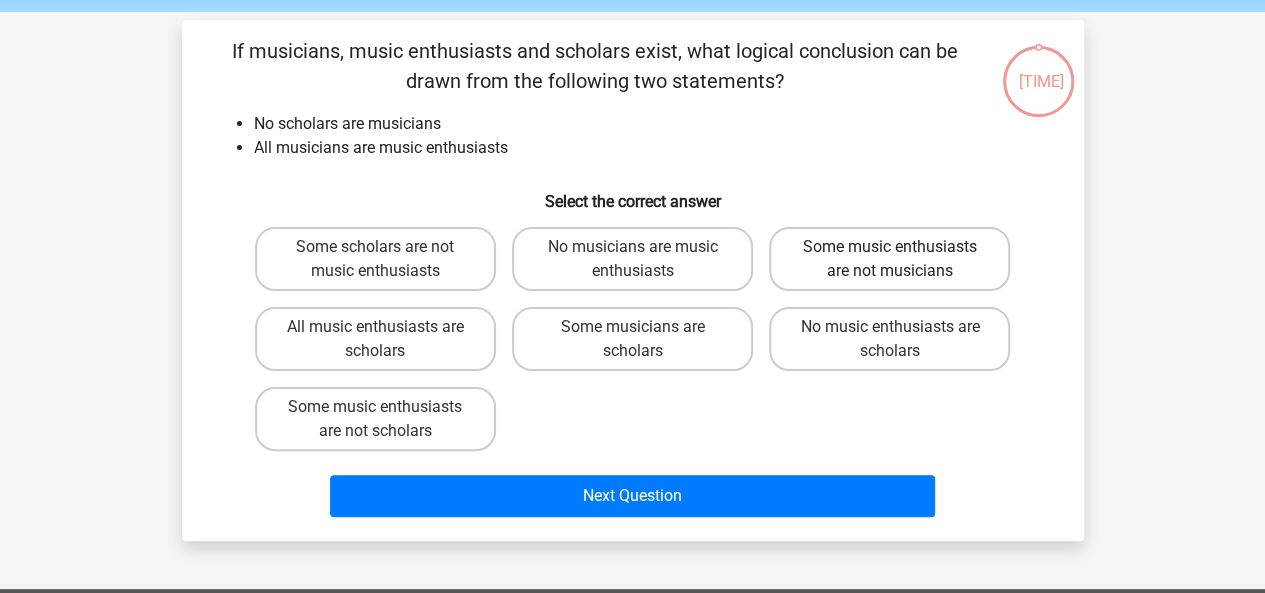 click on "Some music enthusiasts are not musicians" at bounding box center [889, 259] 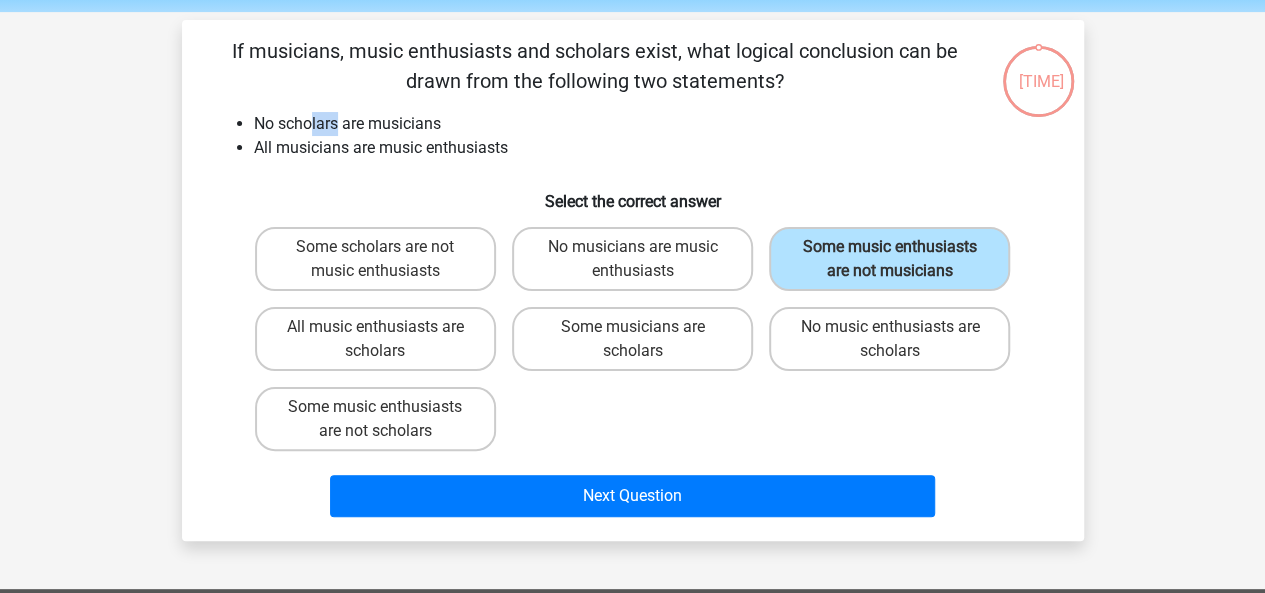 drag, startPoint x: 310, startPoint y: 113, endPoint x: 341, endPoint y: 127, distance: 34.0147 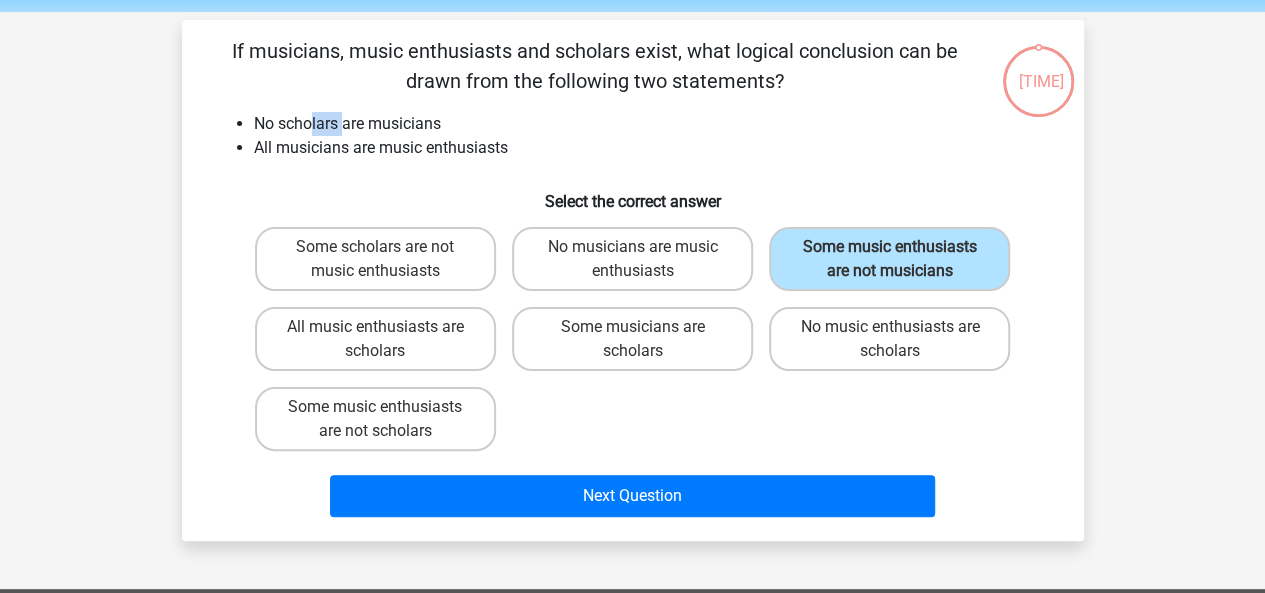 click on "No scholars are musicians" at bounding box center [653, 124] 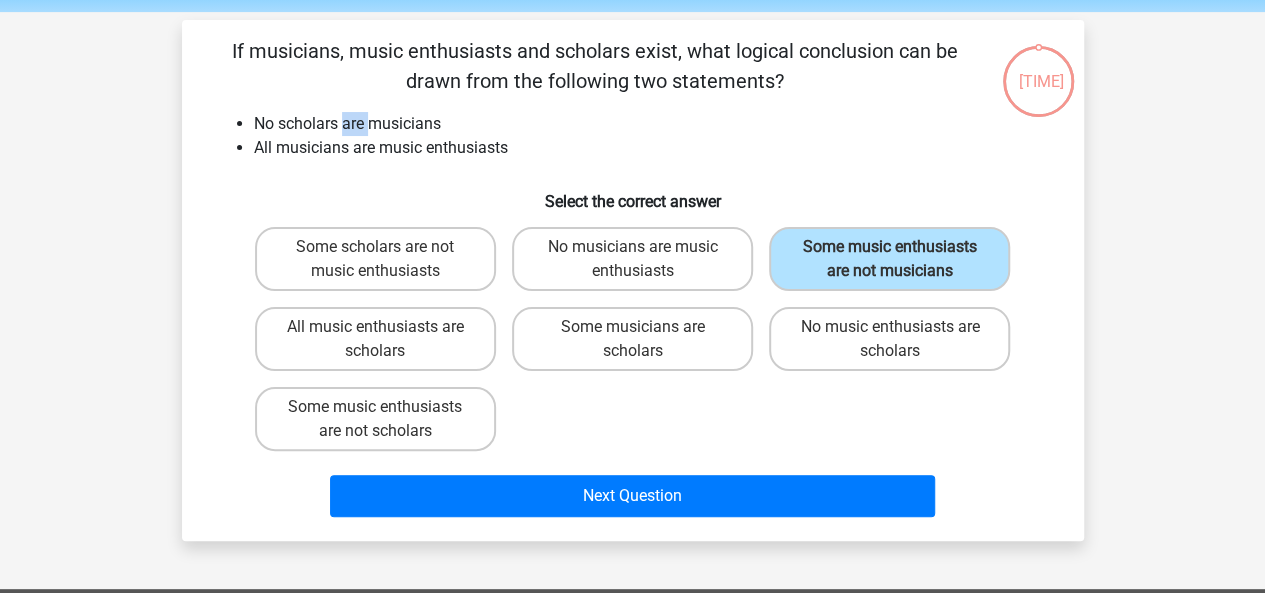 click on "No scholars are musicians" at bounding box center (653, 124) 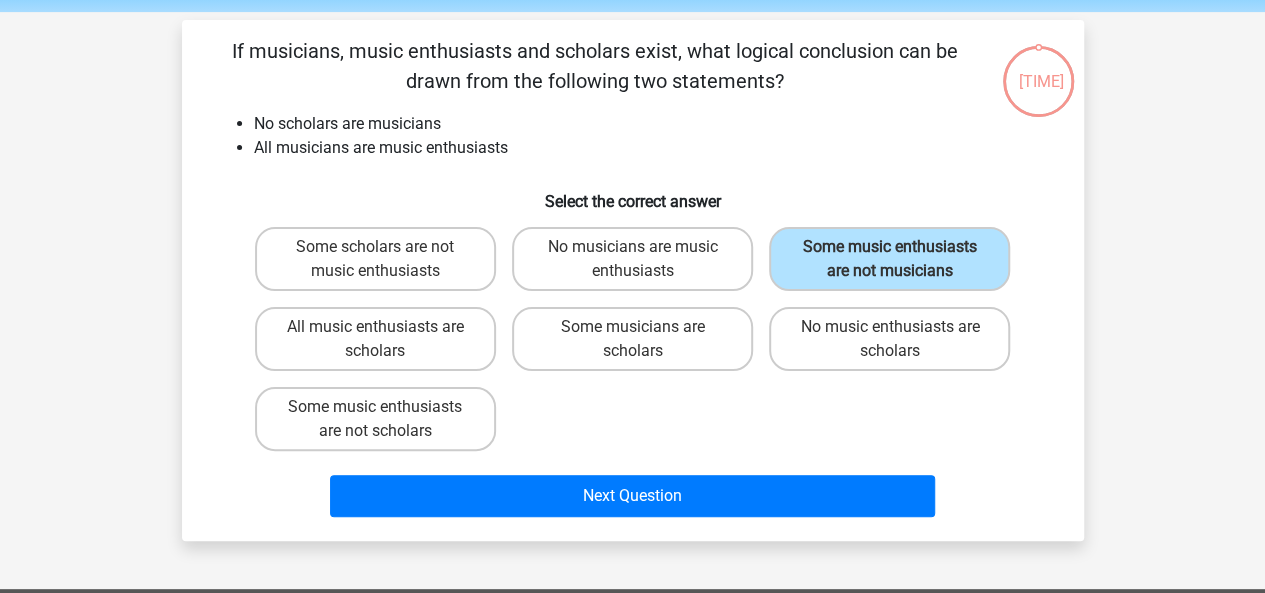 click on "All musicians are music enthusiasts" at bounding box center (653, 148) 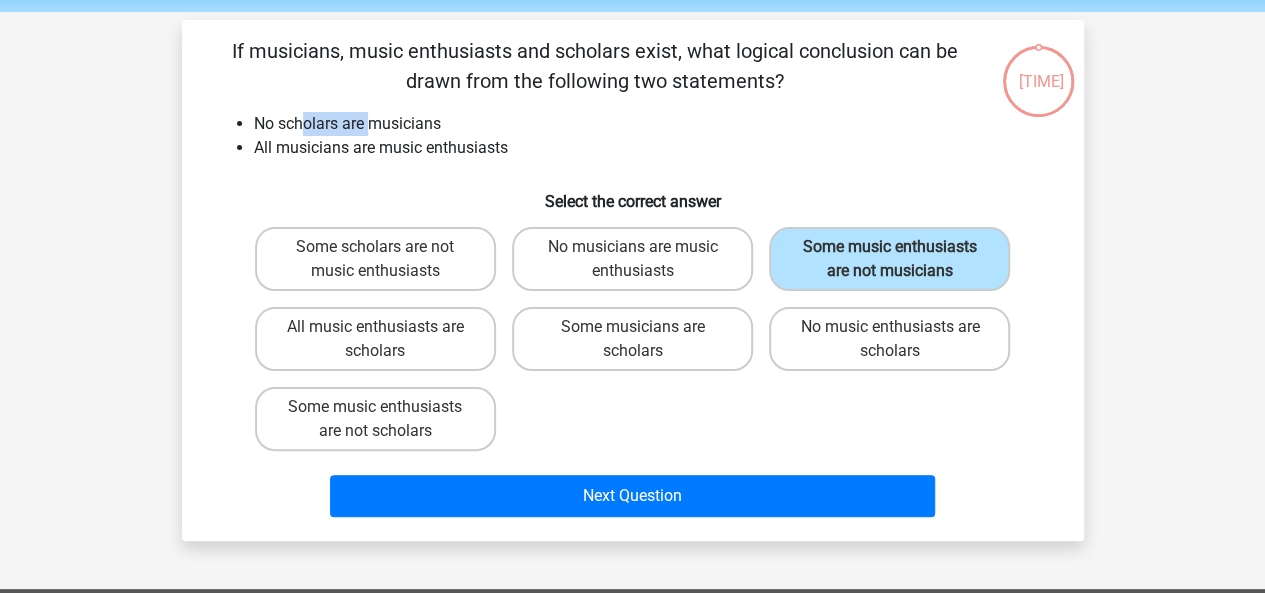 drag, startPoint x: 307, startPoint y: 122, endPoint x: 376, endPoint y: 131, distance: 69.58448 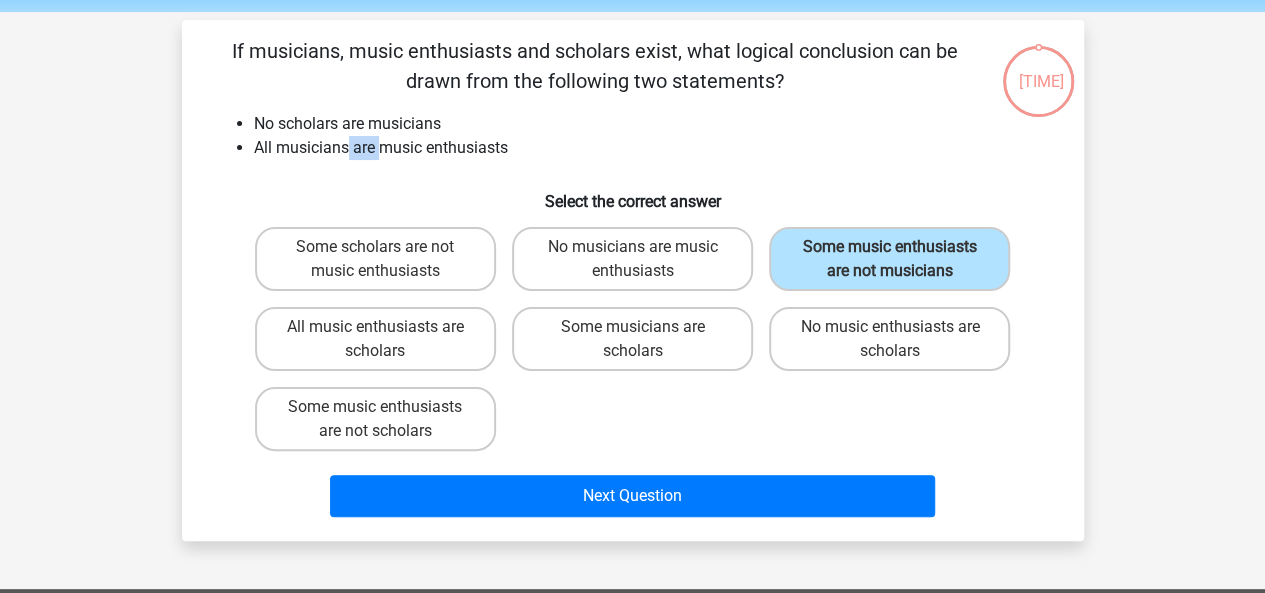 drag, startPoint x: 347, startPoint y: 141, endPoint x: 384, endPoint y: 143, distance: 37.054016 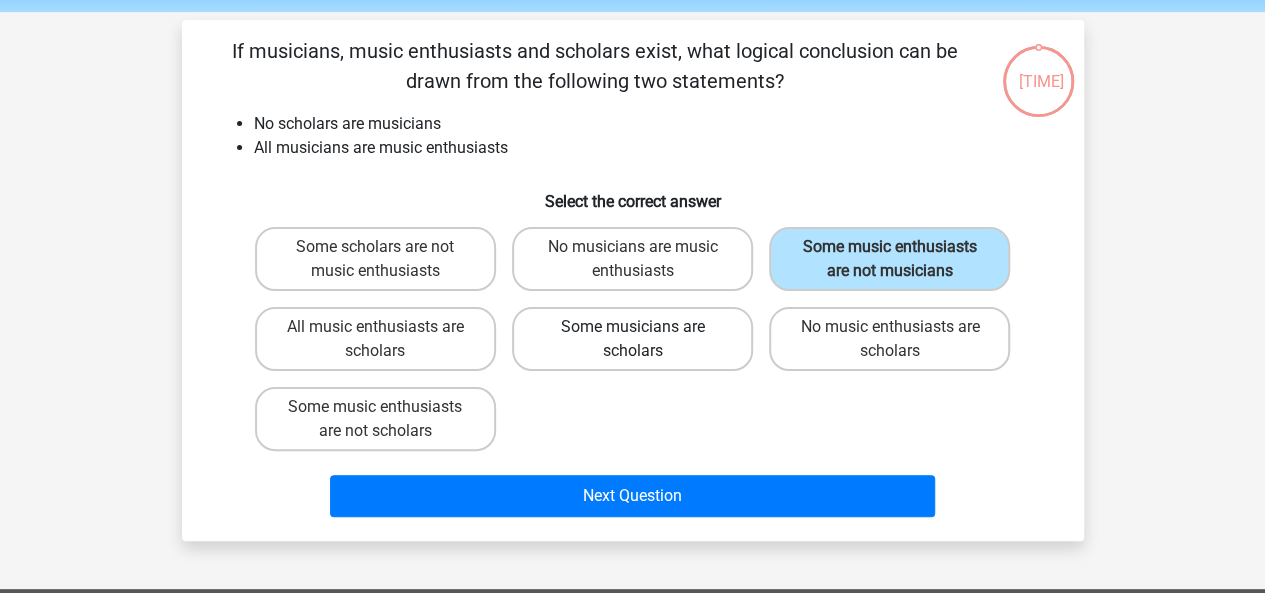 click on "Some musicians are scholars" at bounding box center (632, 339) 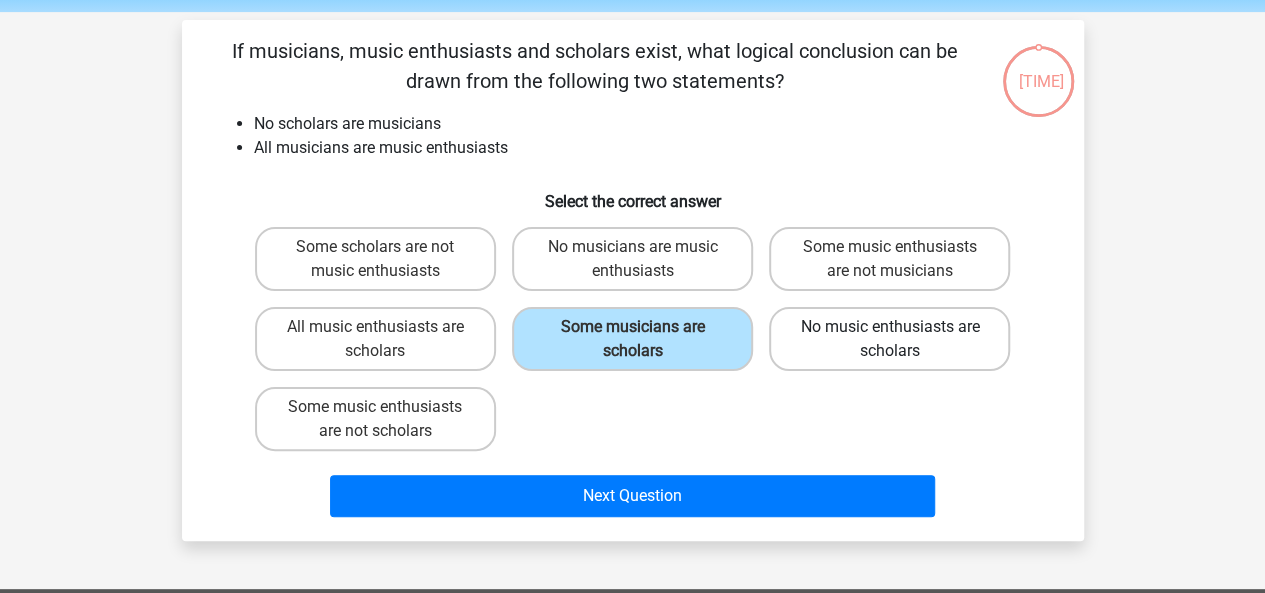 click on "No music enthusiasts are scholars" at bounding box center (889, 339) 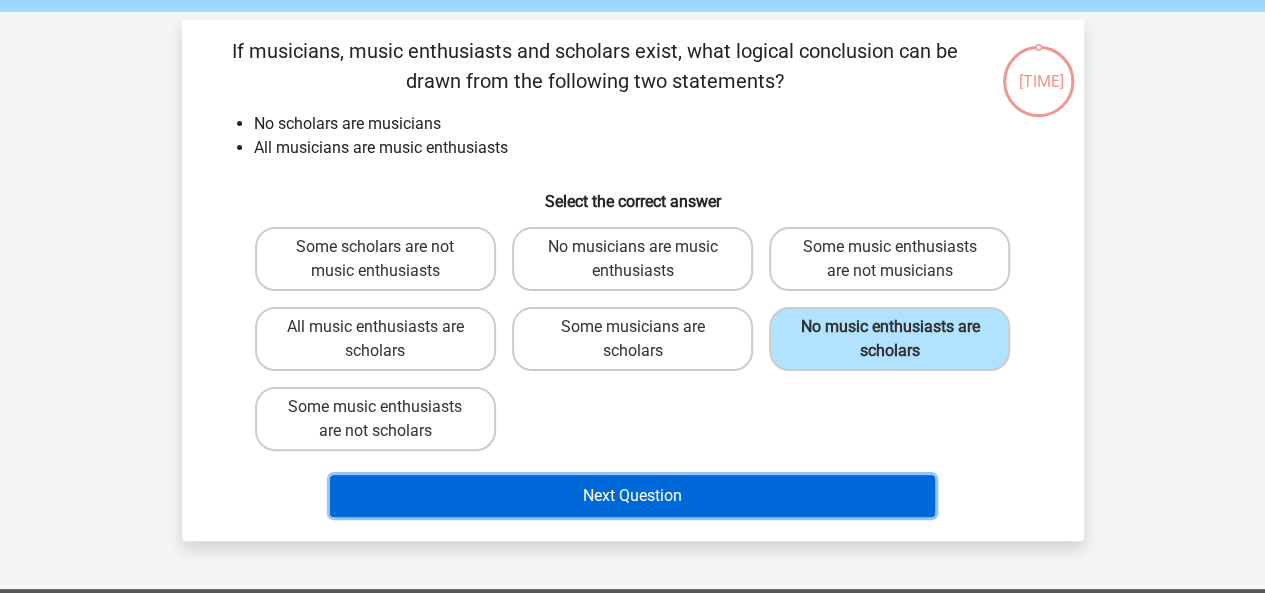 click on "Next Question" at bounding box center [632, 496] 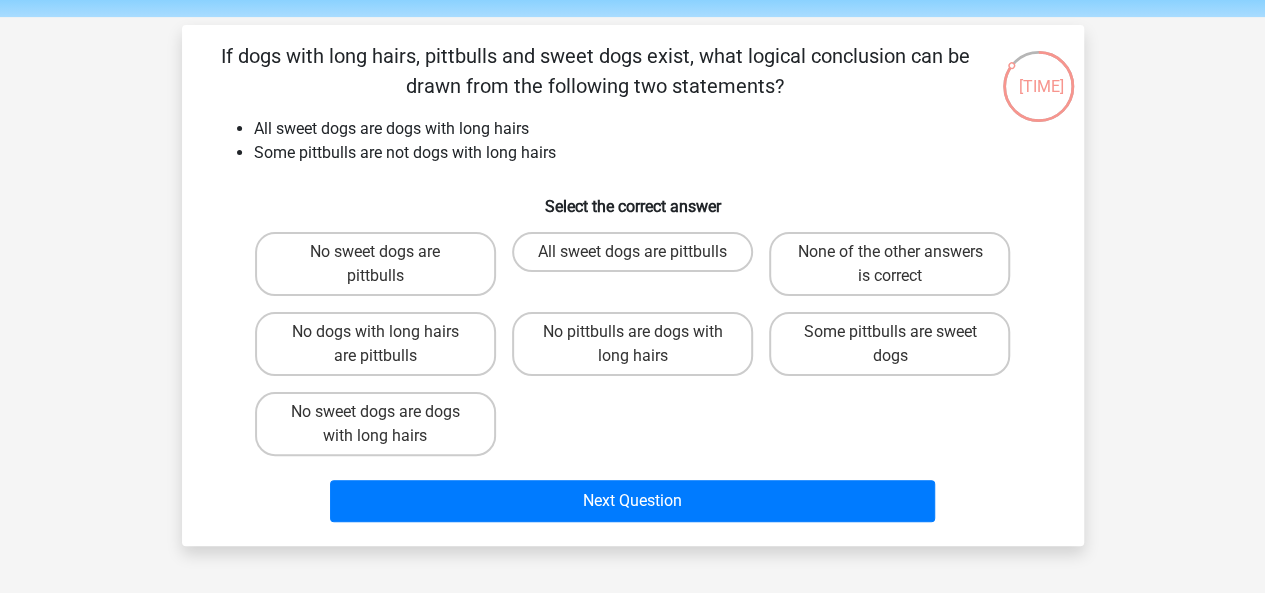 scroll, scrollTop: 60, scrollLeft: 0, axis: vertical 